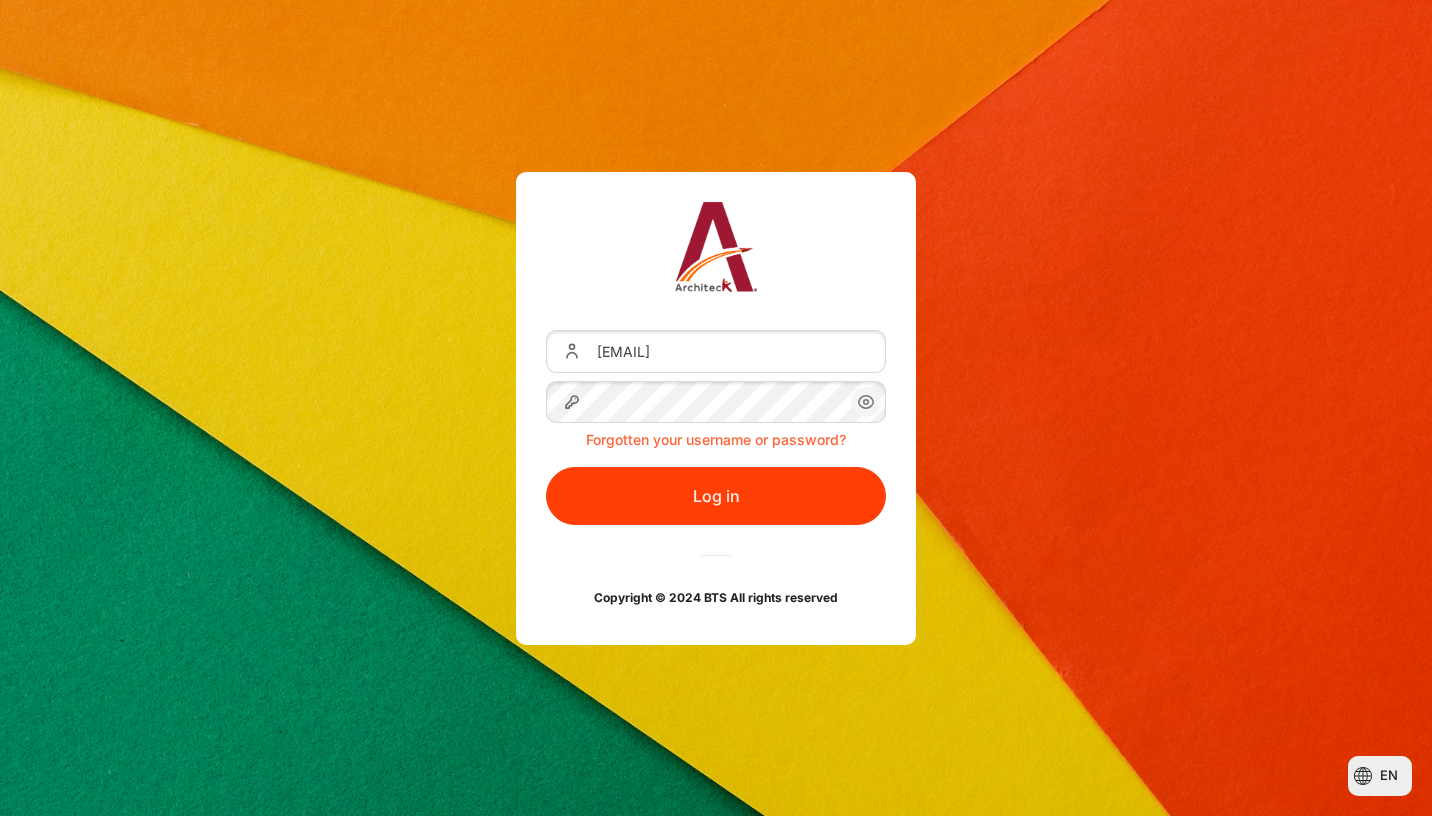 scroll, scrollTop: 0, scrollLeft: 0, axis: both 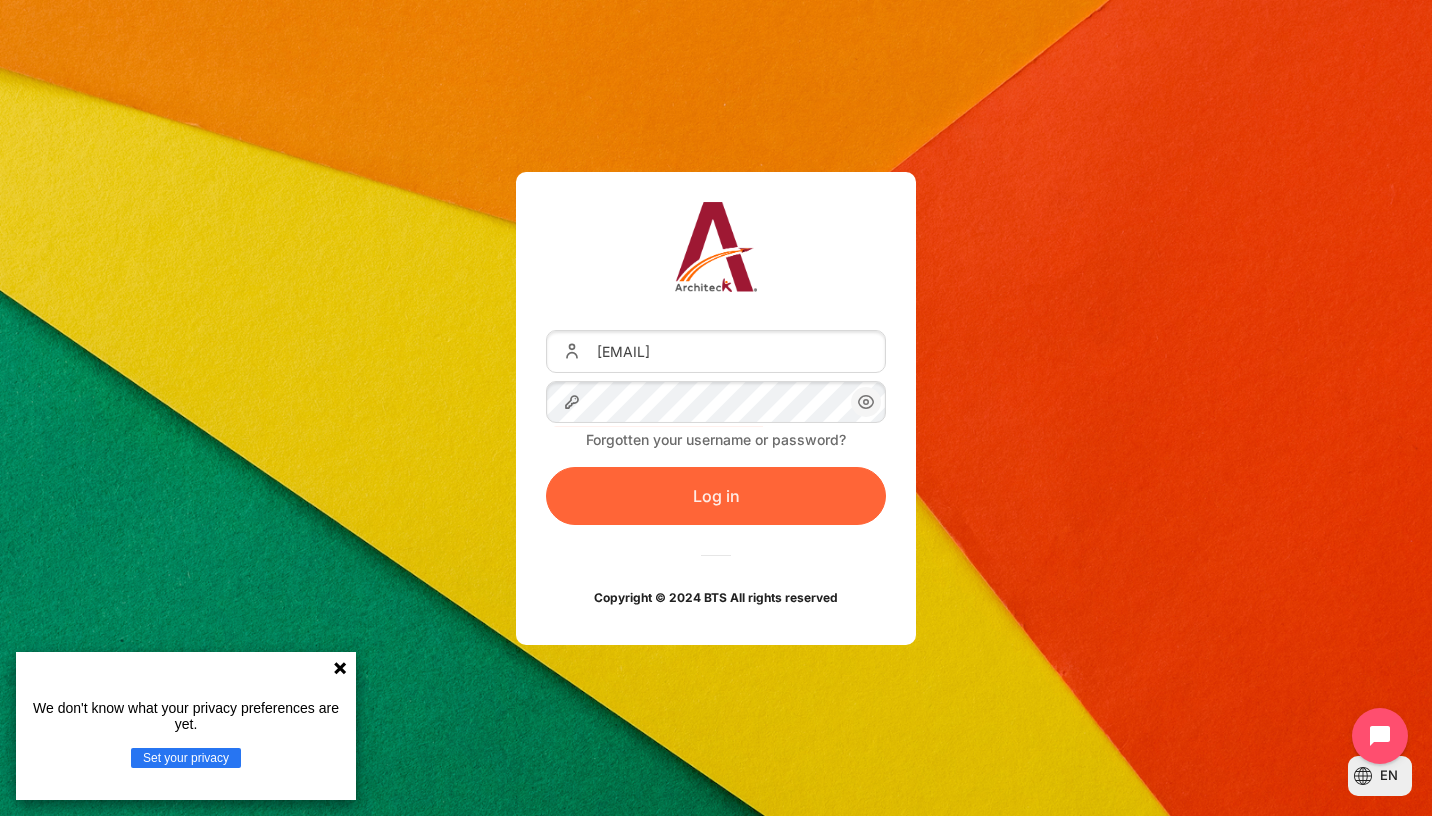 click on "Log in" at bounding box center [716, 496] 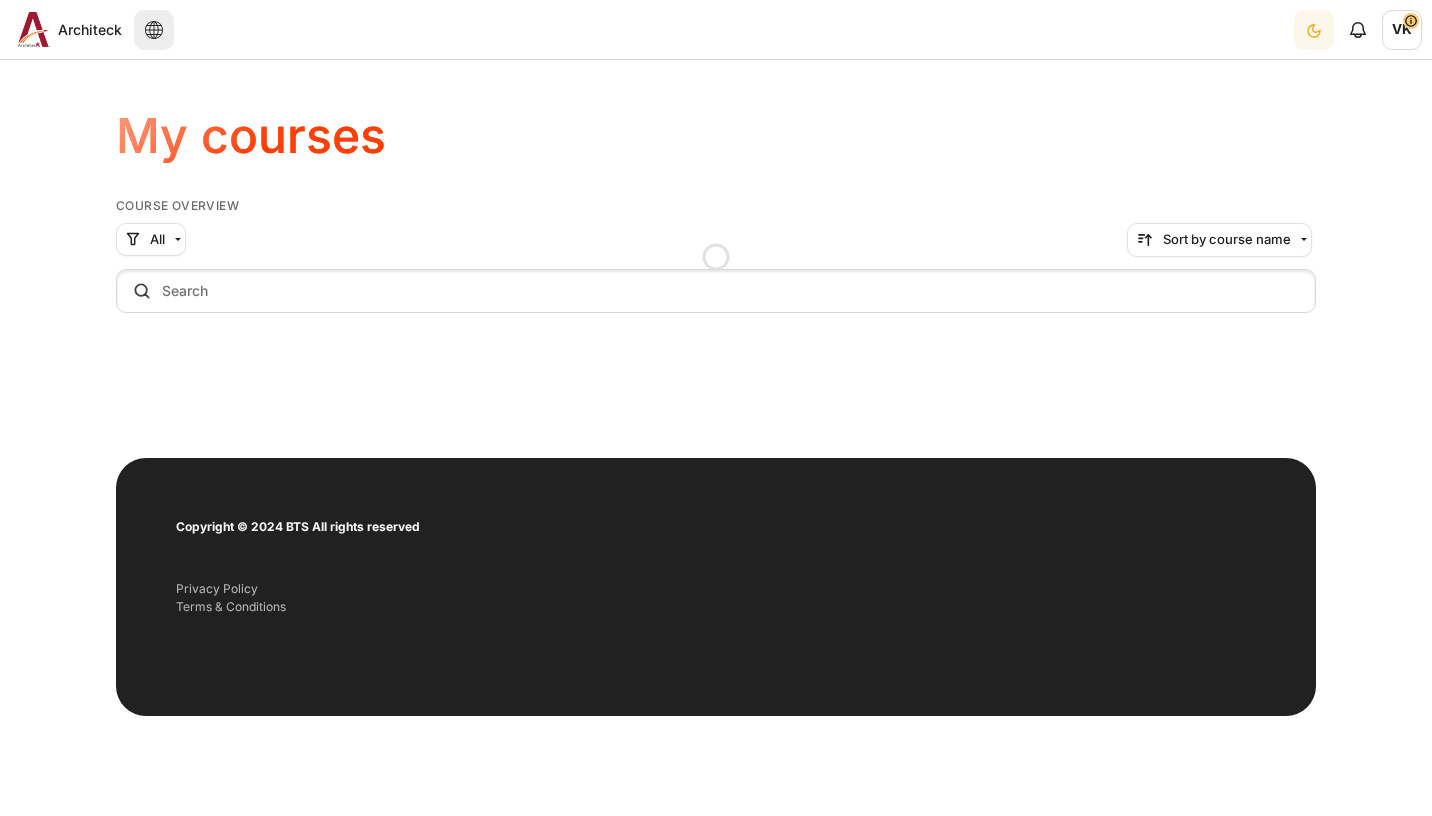 scroll, scrollTop: 0, scrollLeft: 0, axis: both 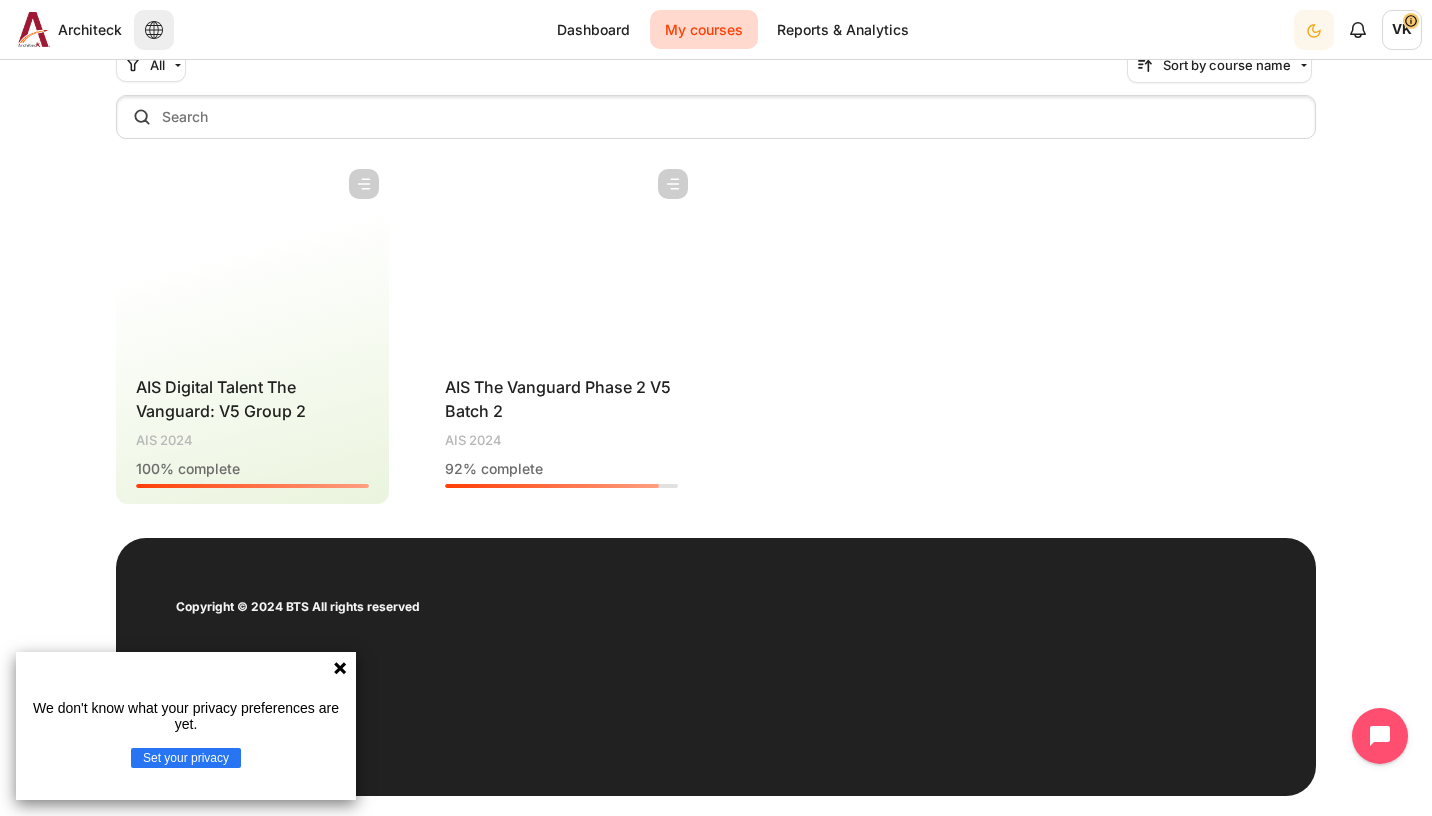 click at bounding box center (561, 259) 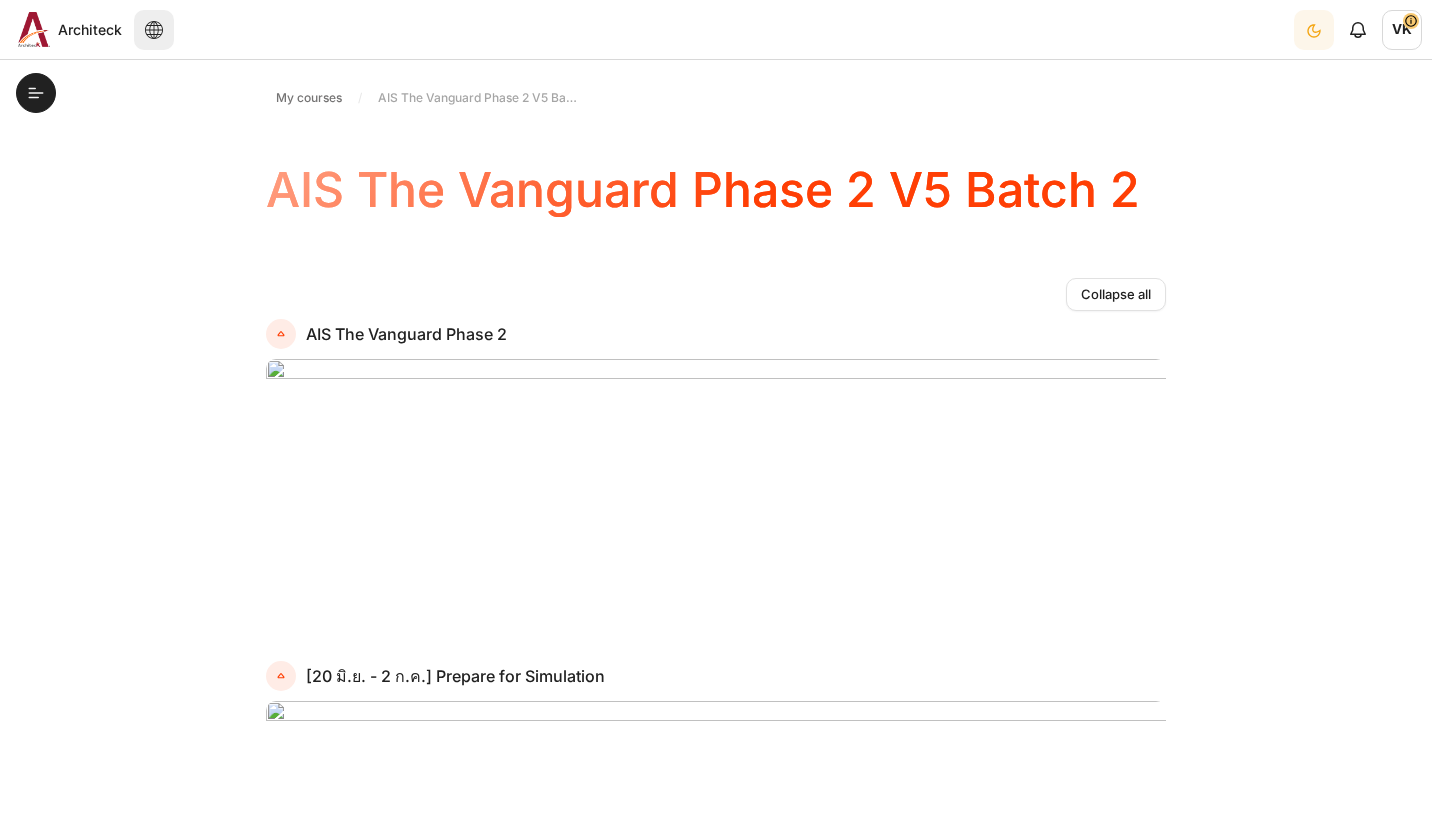 scroll, scrollTop: 0, scrollLeft: 0, axis: both 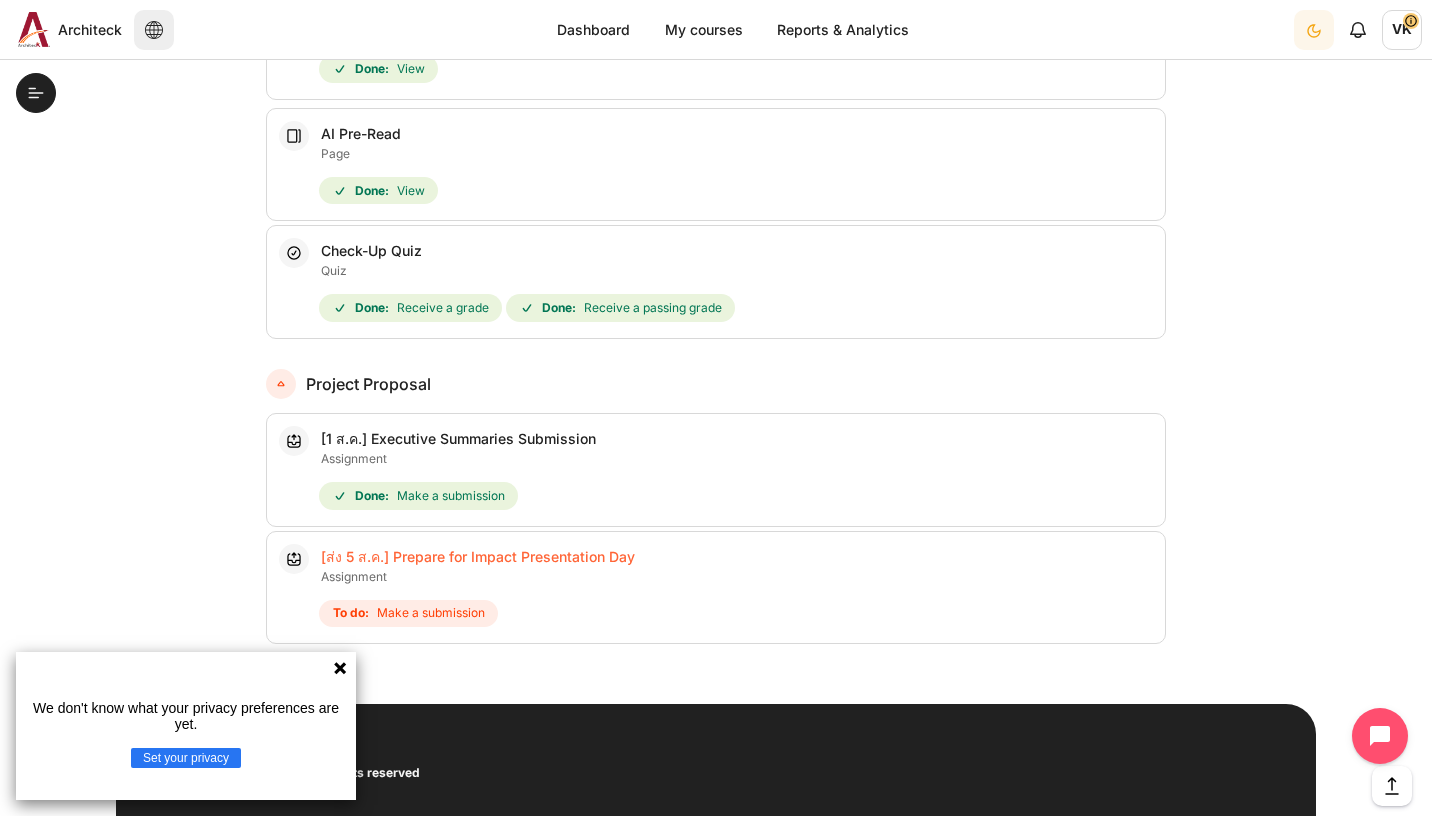 click on "[ส่ง 5 ส.ค.] Prepare for Impact Presentation Day   Assignment" at bounding box center (478, 556) 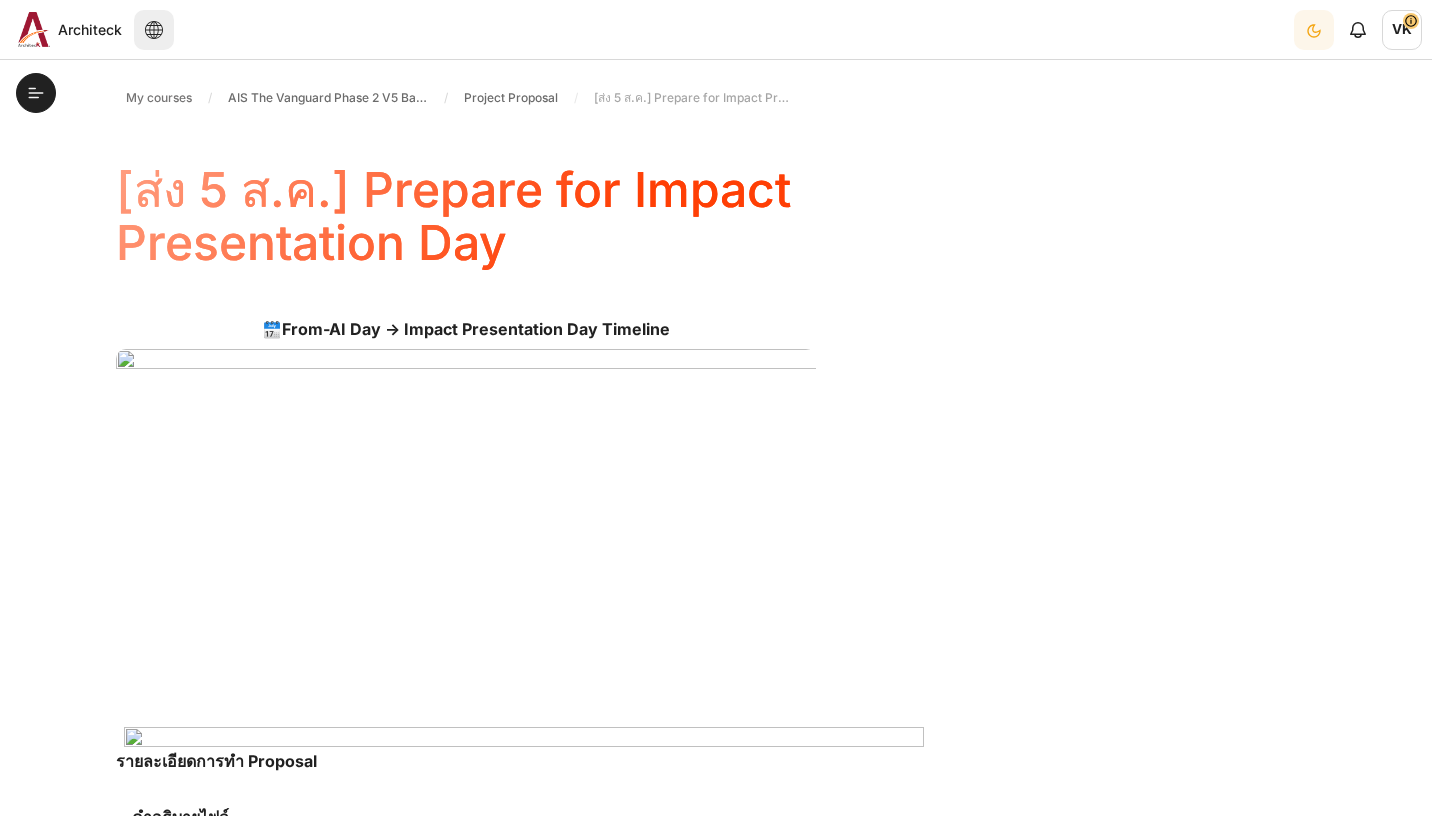 scroll, scrollTop: 0, scrollLeft: 0, axis: both 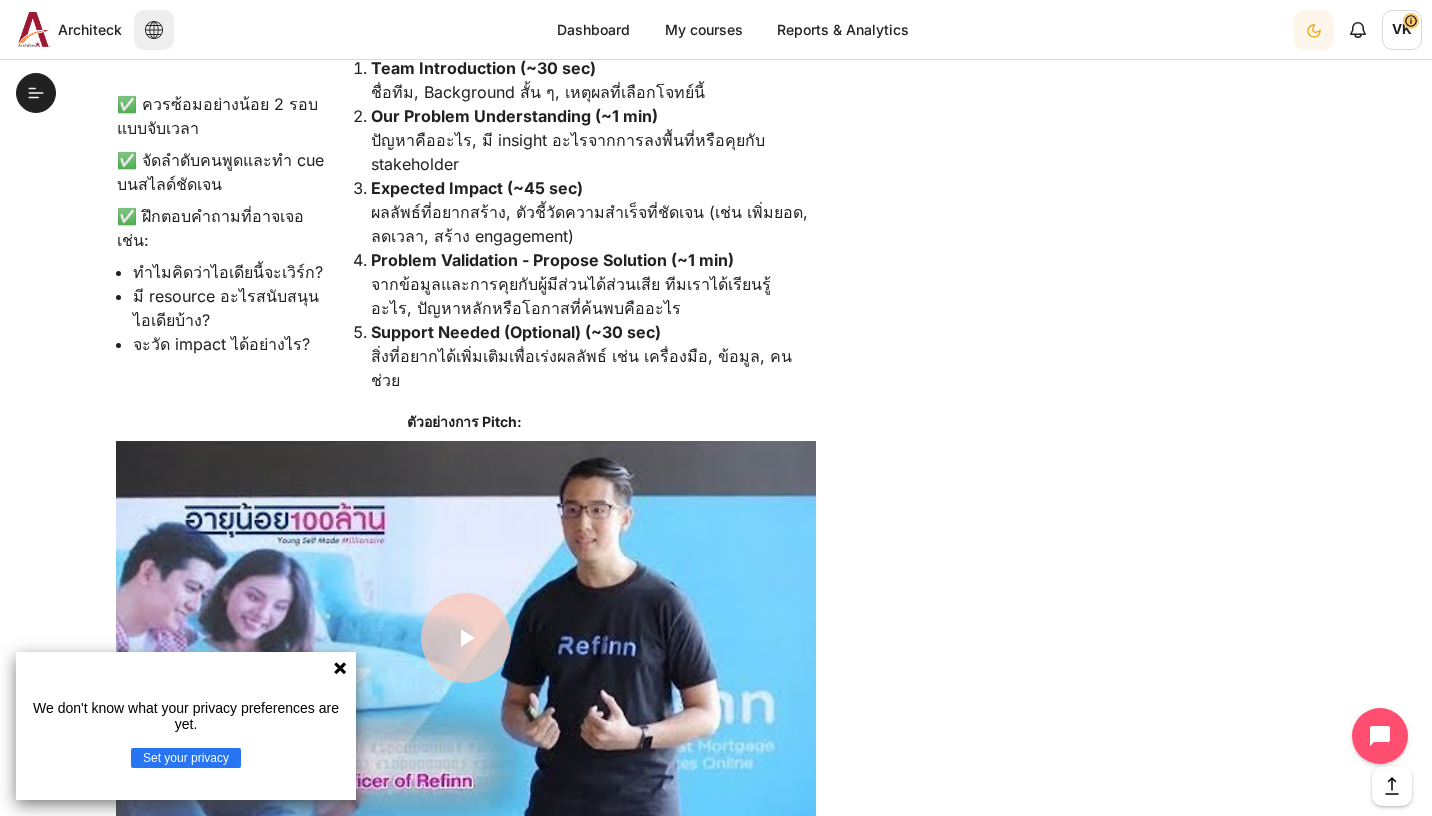 click at bounding box center (466, 638) 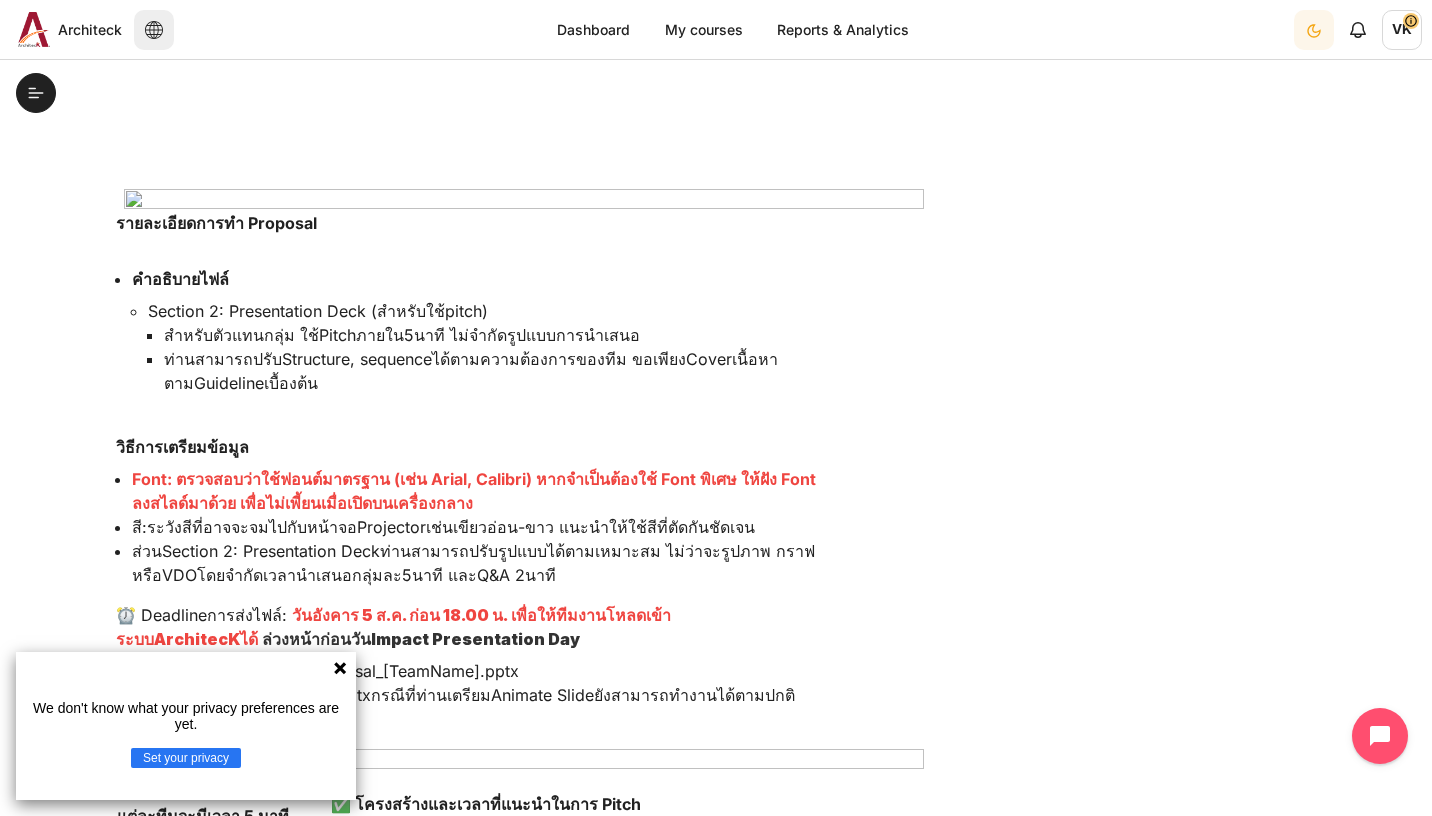 scroll, scrollTop: 0, scrollLeft: 0, axis: both 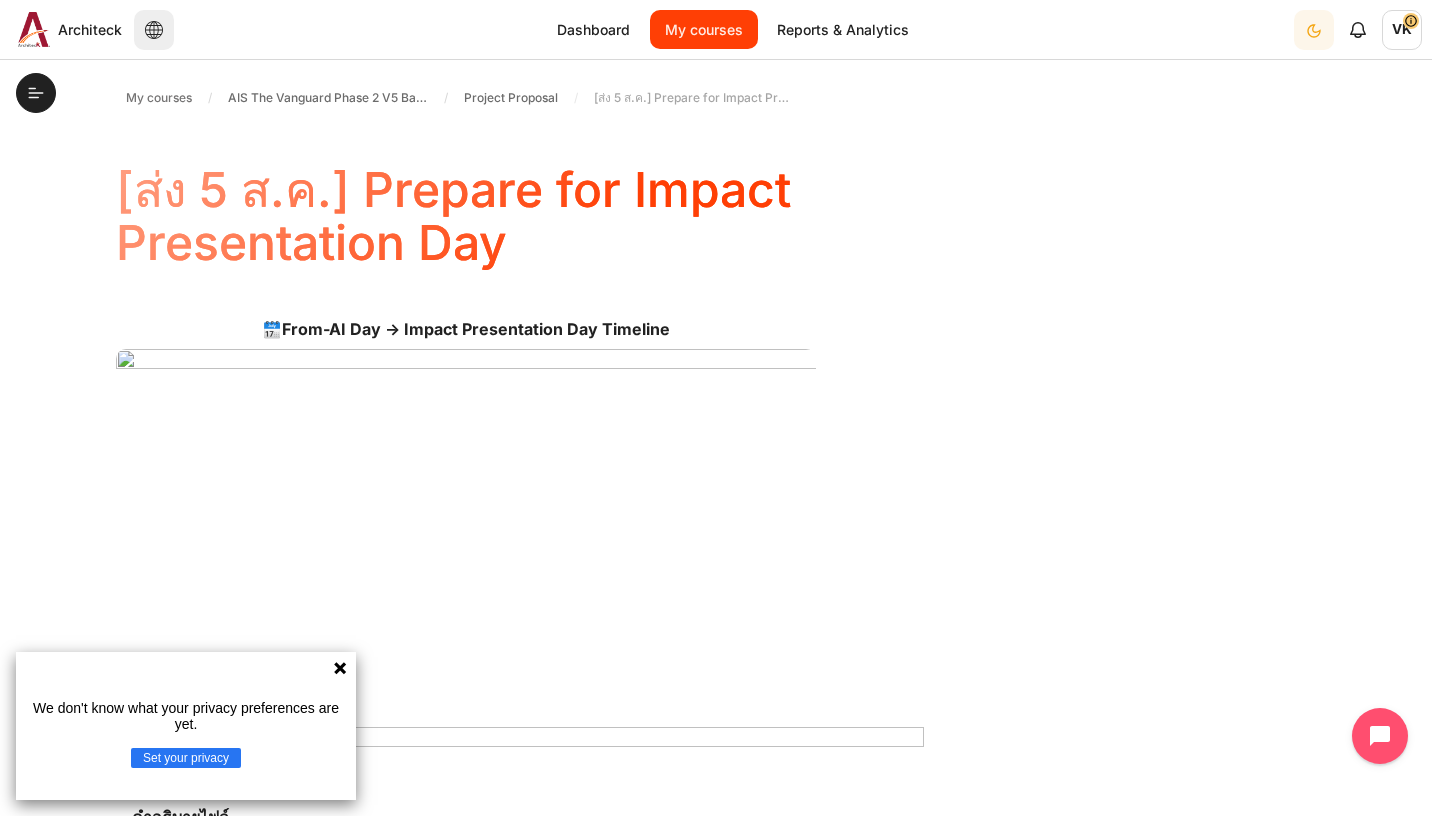 click on "My courses" at bounding box center [704, 29] 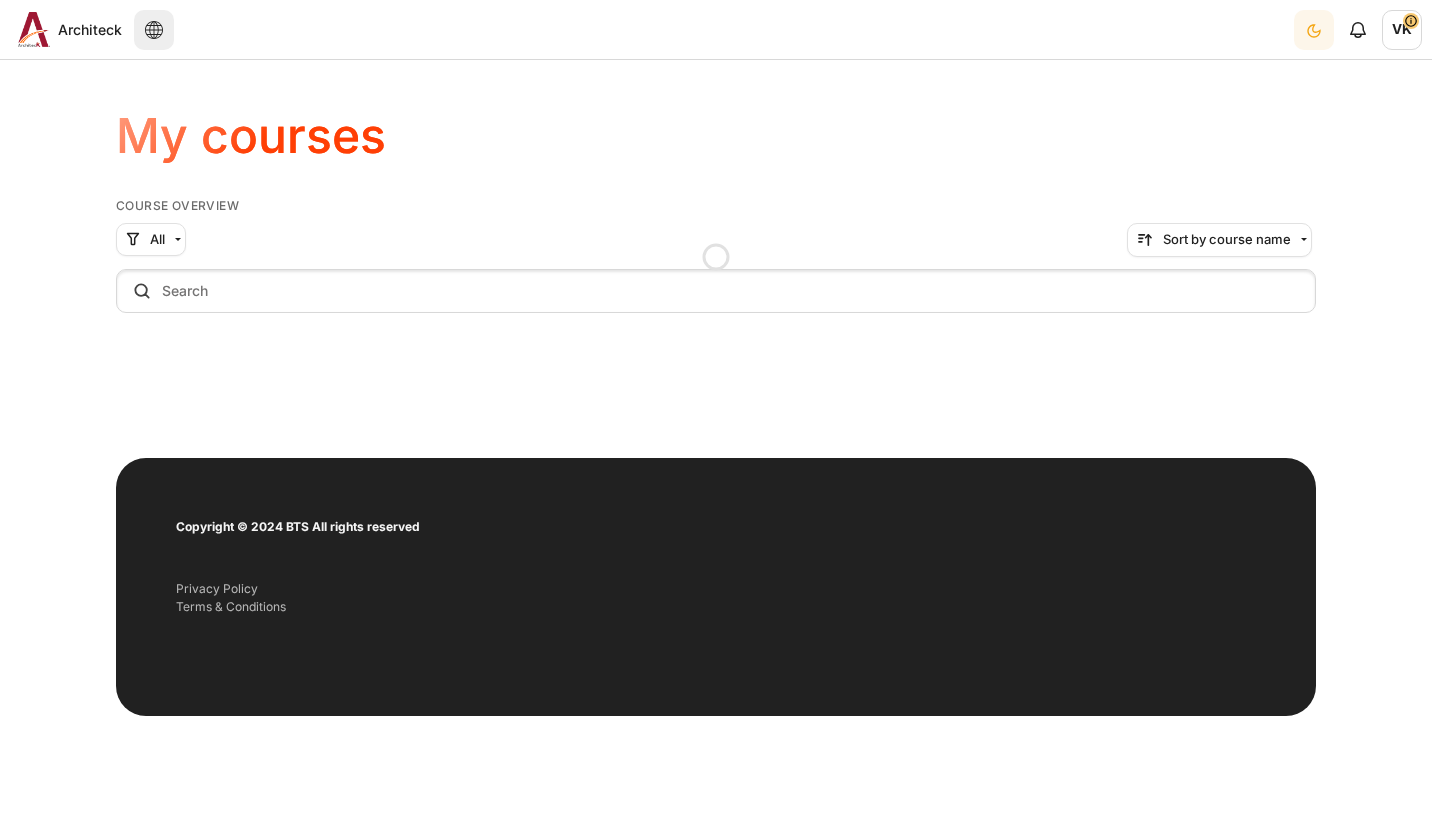 scroll, scrollTop: 0, scrollLeft: 0, axis: both 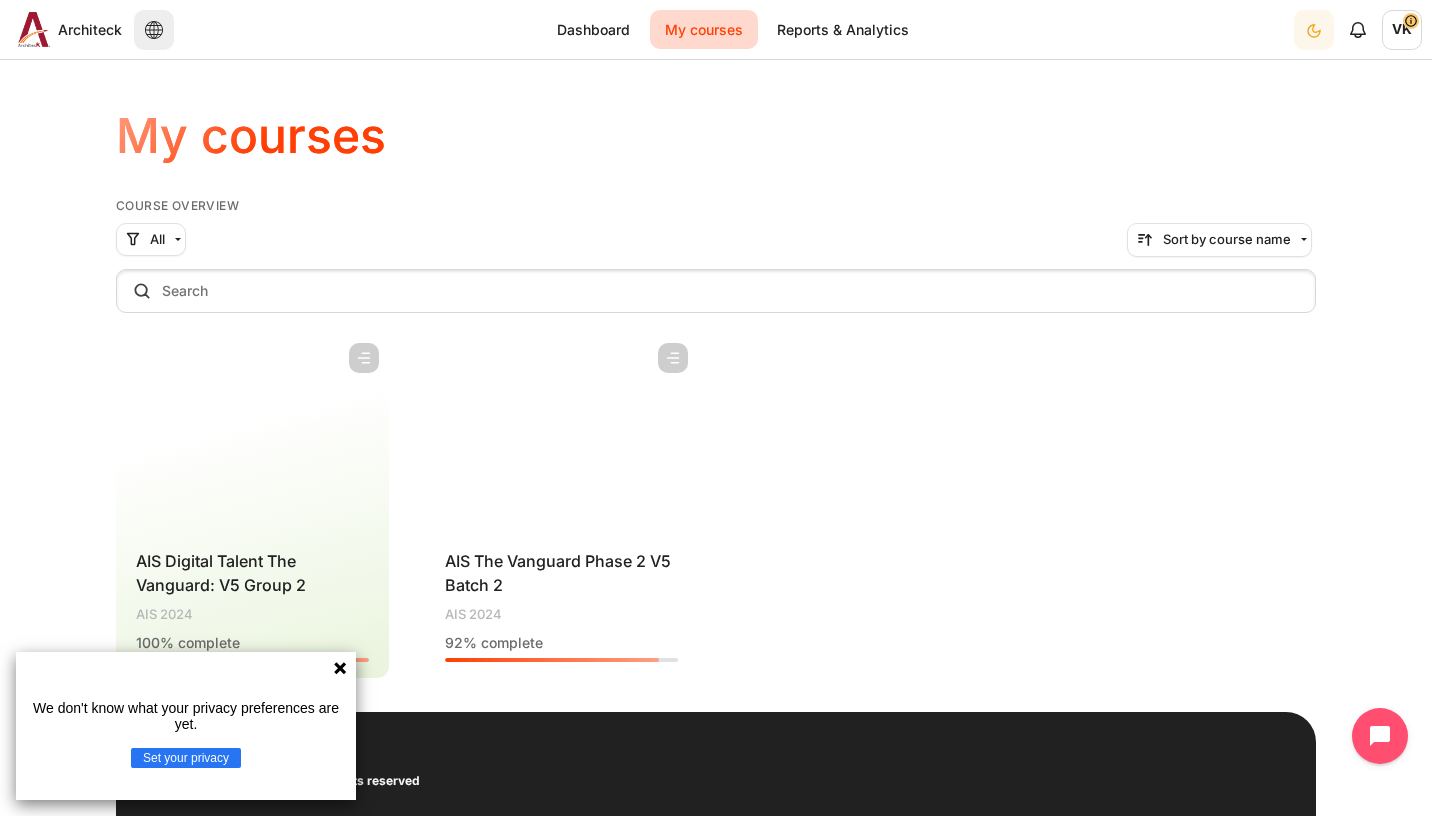 click at bounding box center (561, 433) 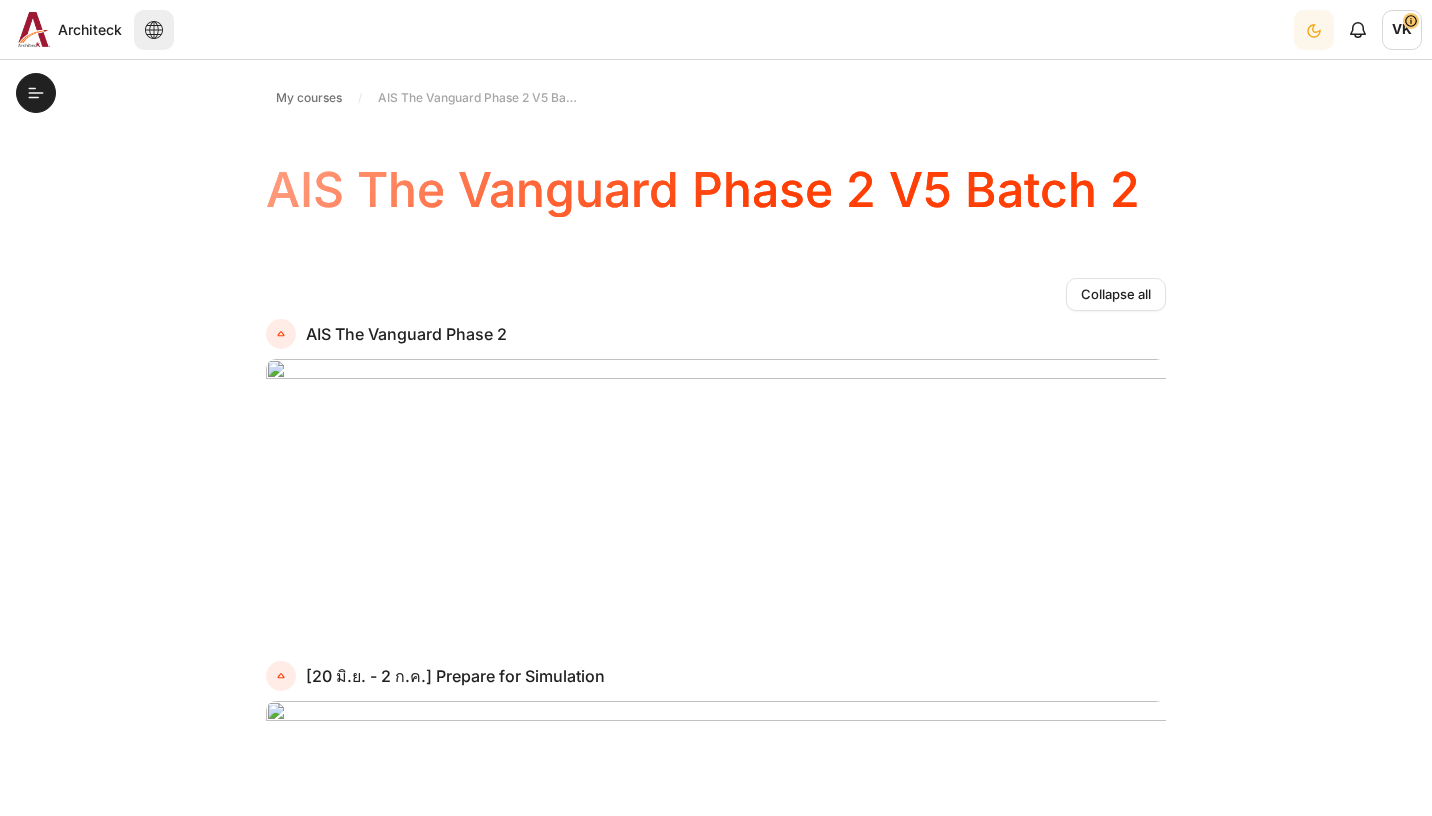 scroll, scrollTop: 0, scrollLeft: 0, axis: both 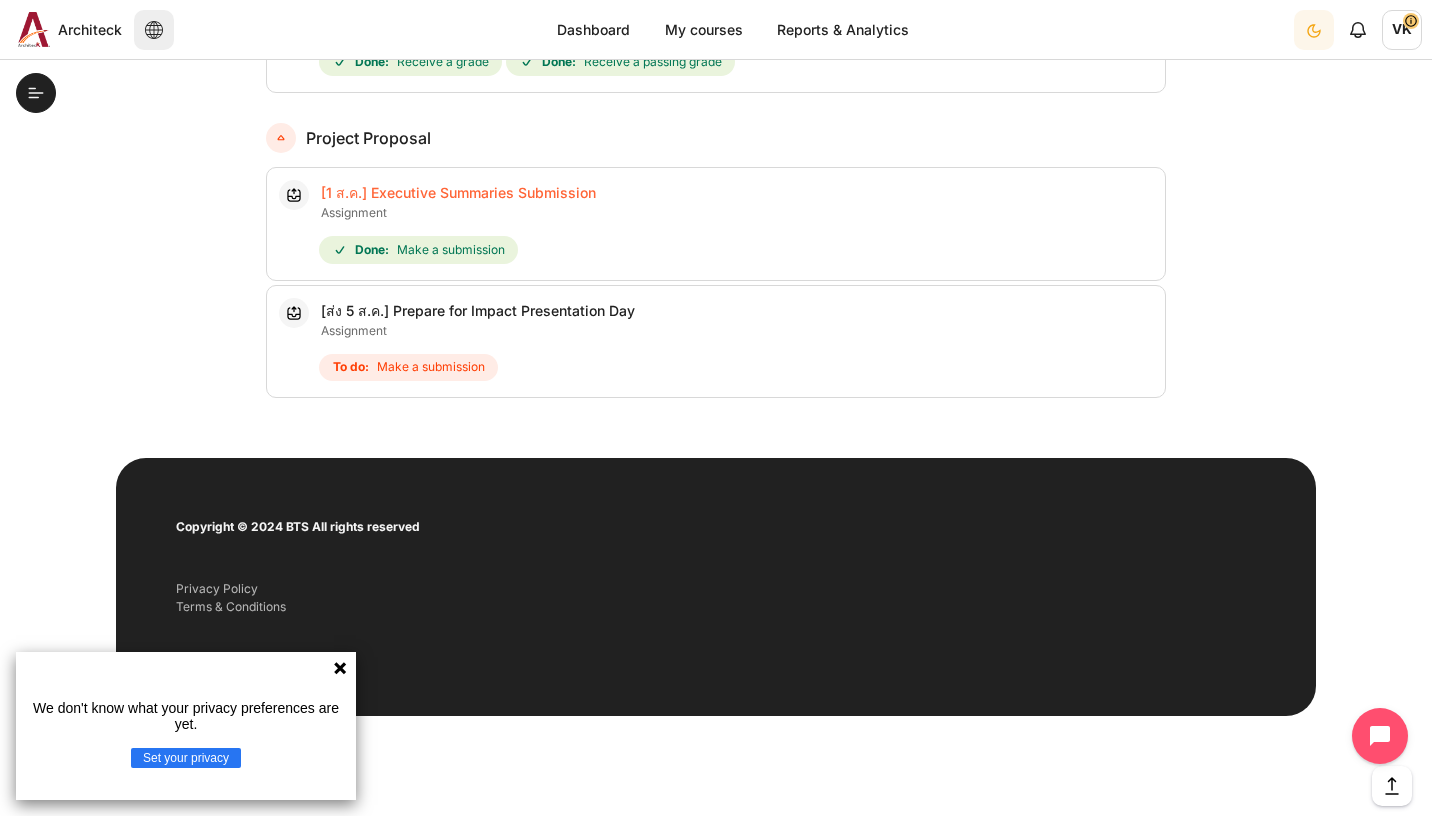 click on "[1 ส.ค.] Executive Summaries Submission   Assignment" at bounding box center (458, 192) 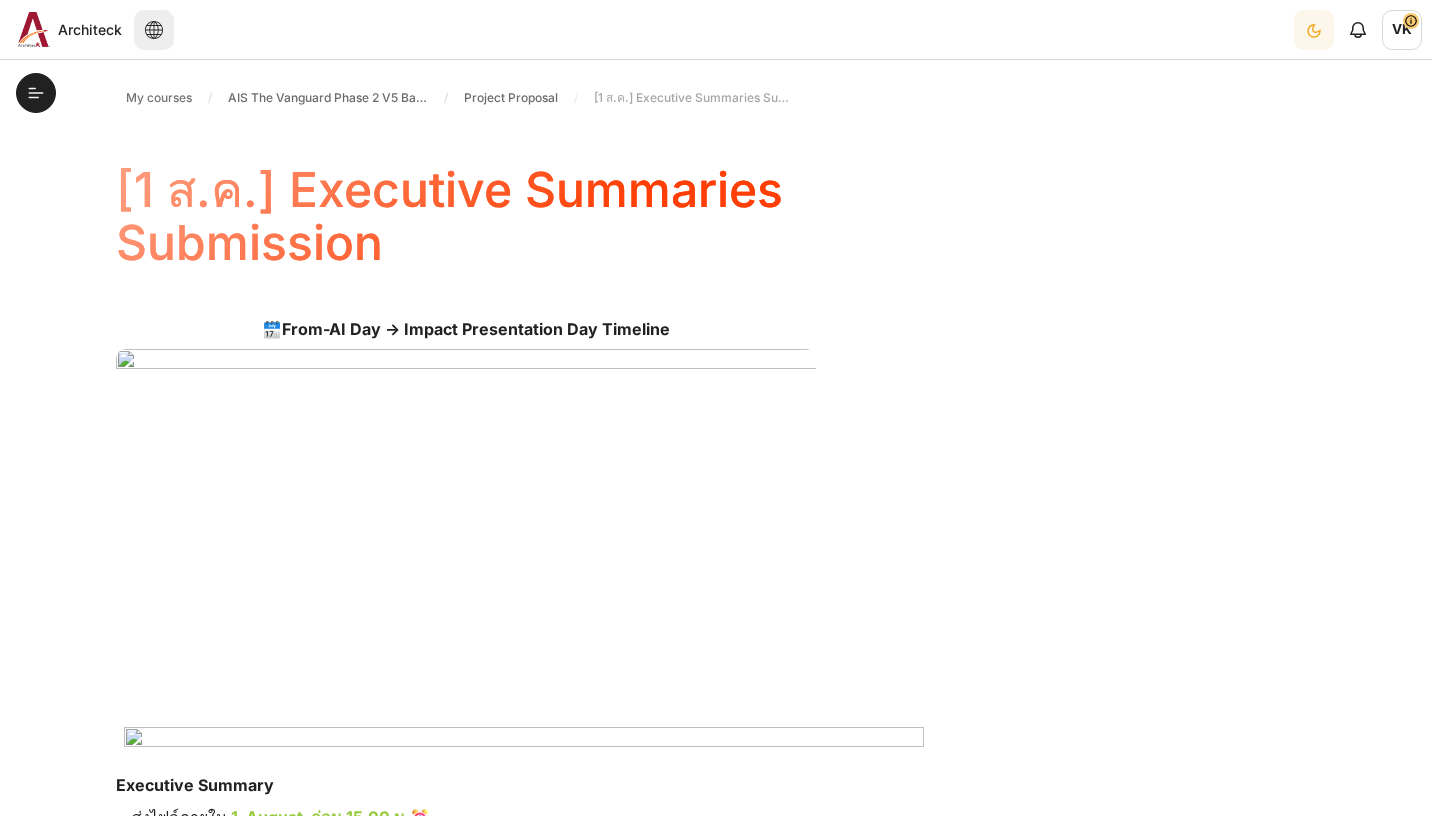 scroll, scrollTop: 0, scrollLeft: 0, axis: both 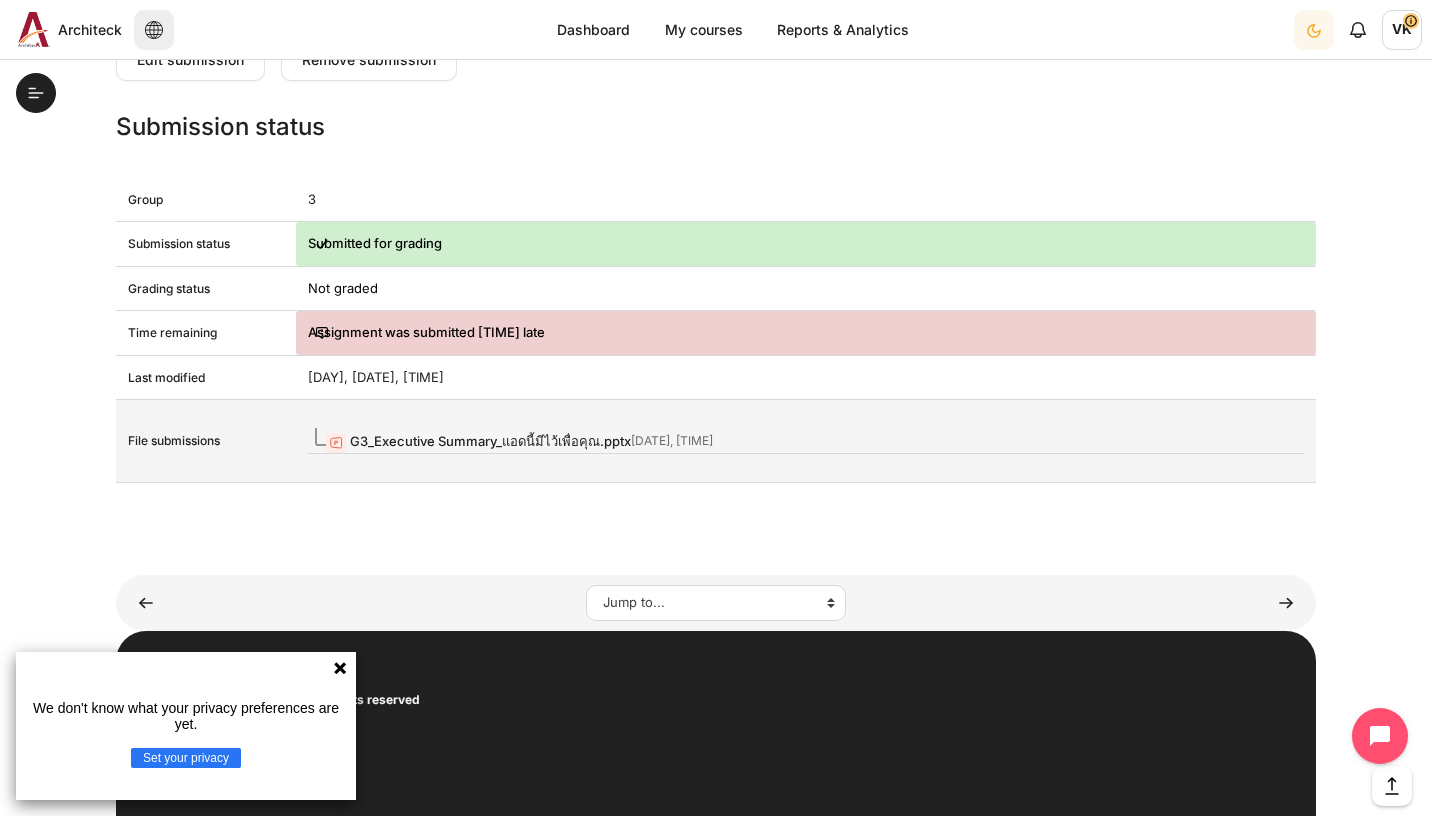 click on "G3_Executive Summary_แอดนี้มีไว้เพื่อคุณ.pptx" at bounding box center [490, 441] 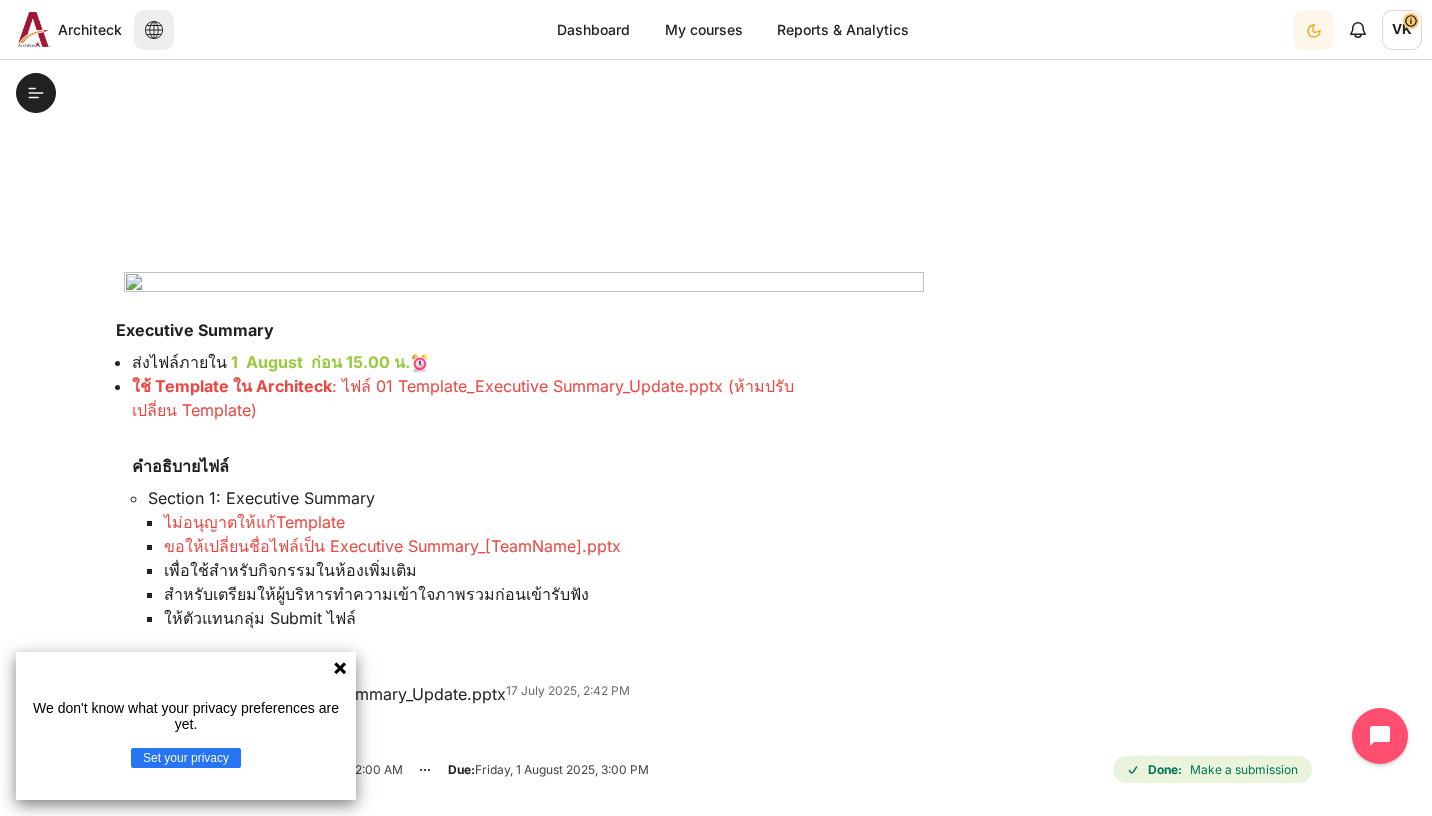 scroll, scrollTop: 380, scrollLeft: 0, axis: vertical 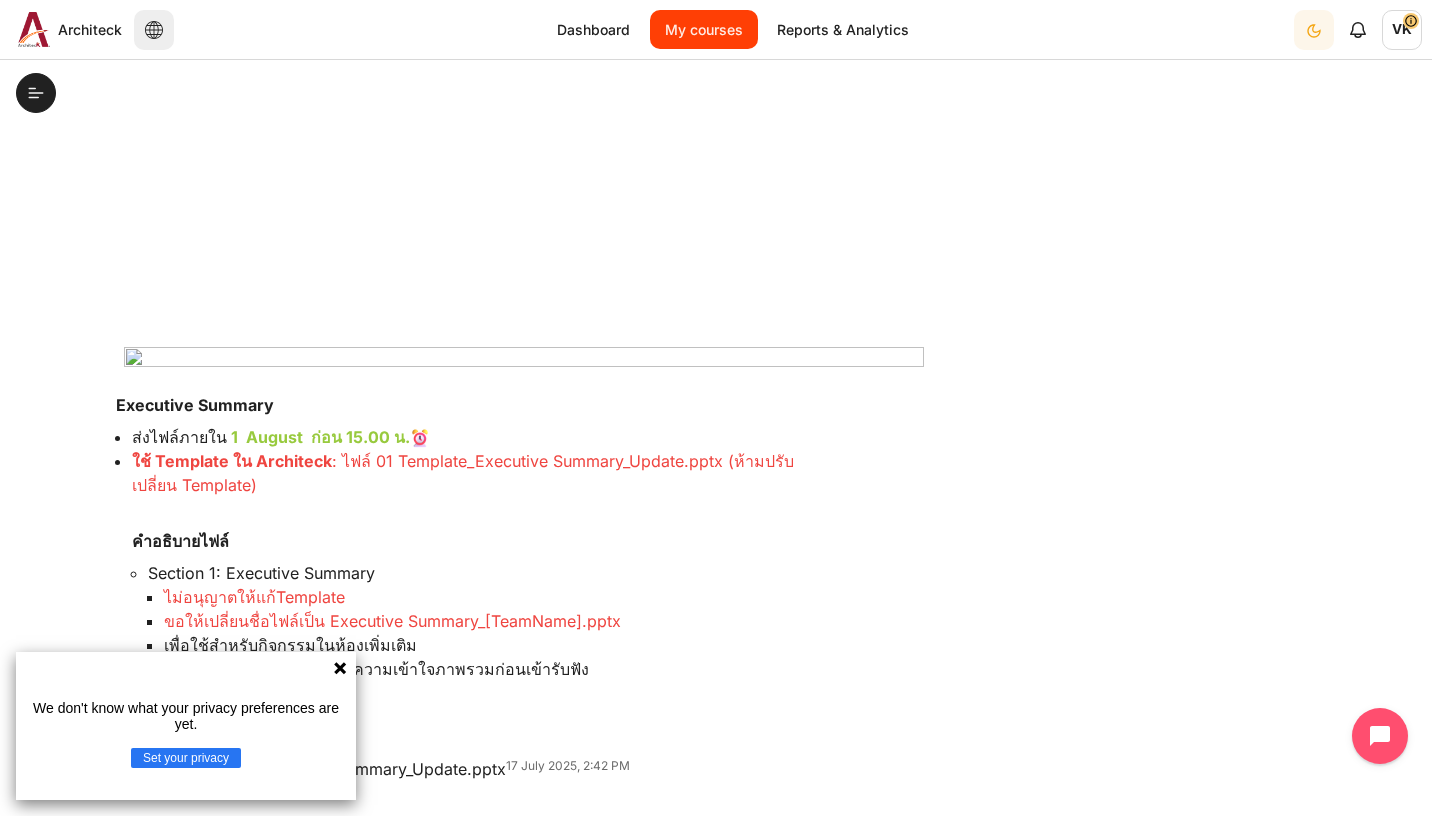 click on "My courses" at bounding box center [704, 29] 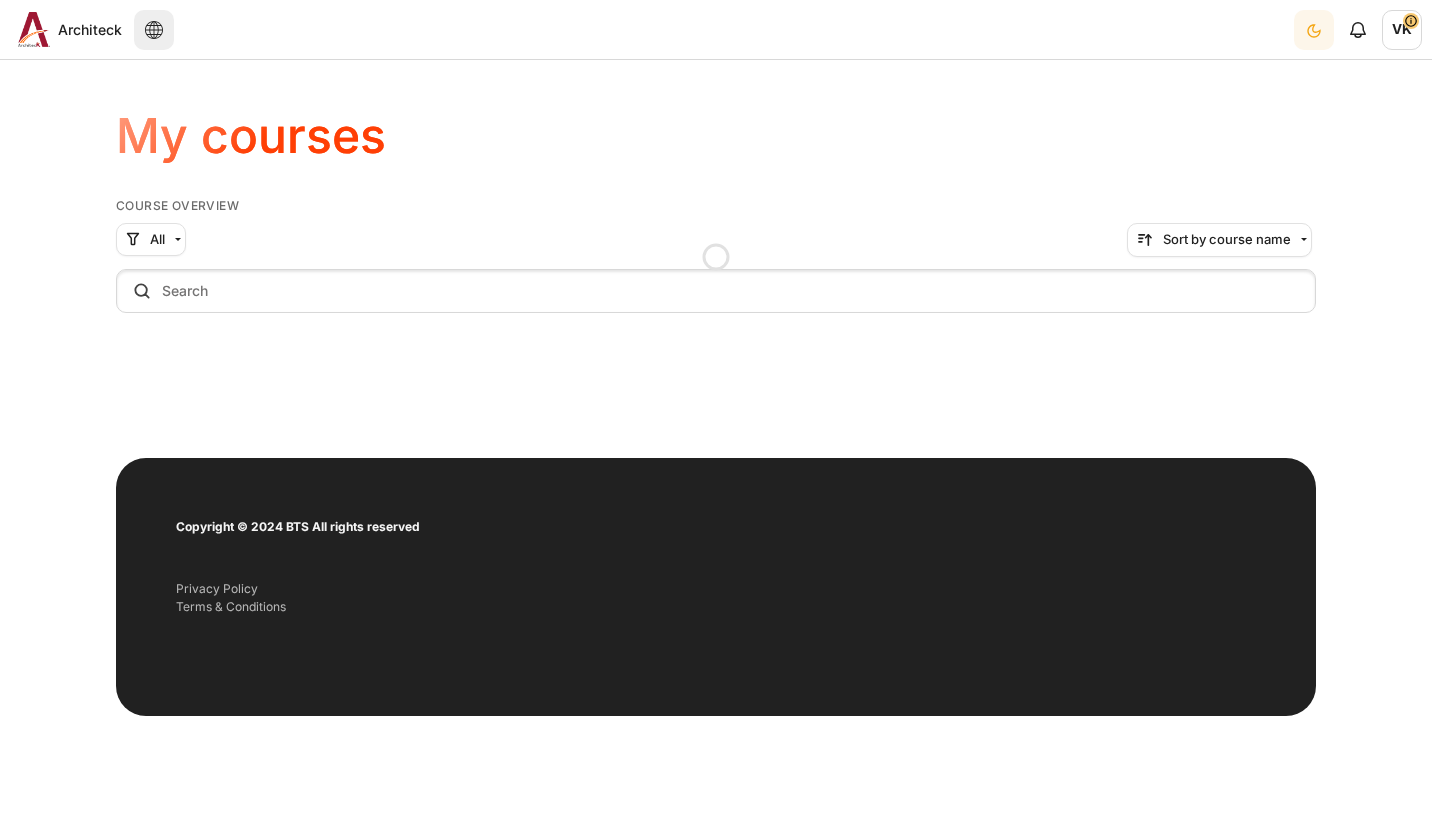 scroll, scrollTop: 0, scrollLeft: 0, axis: both 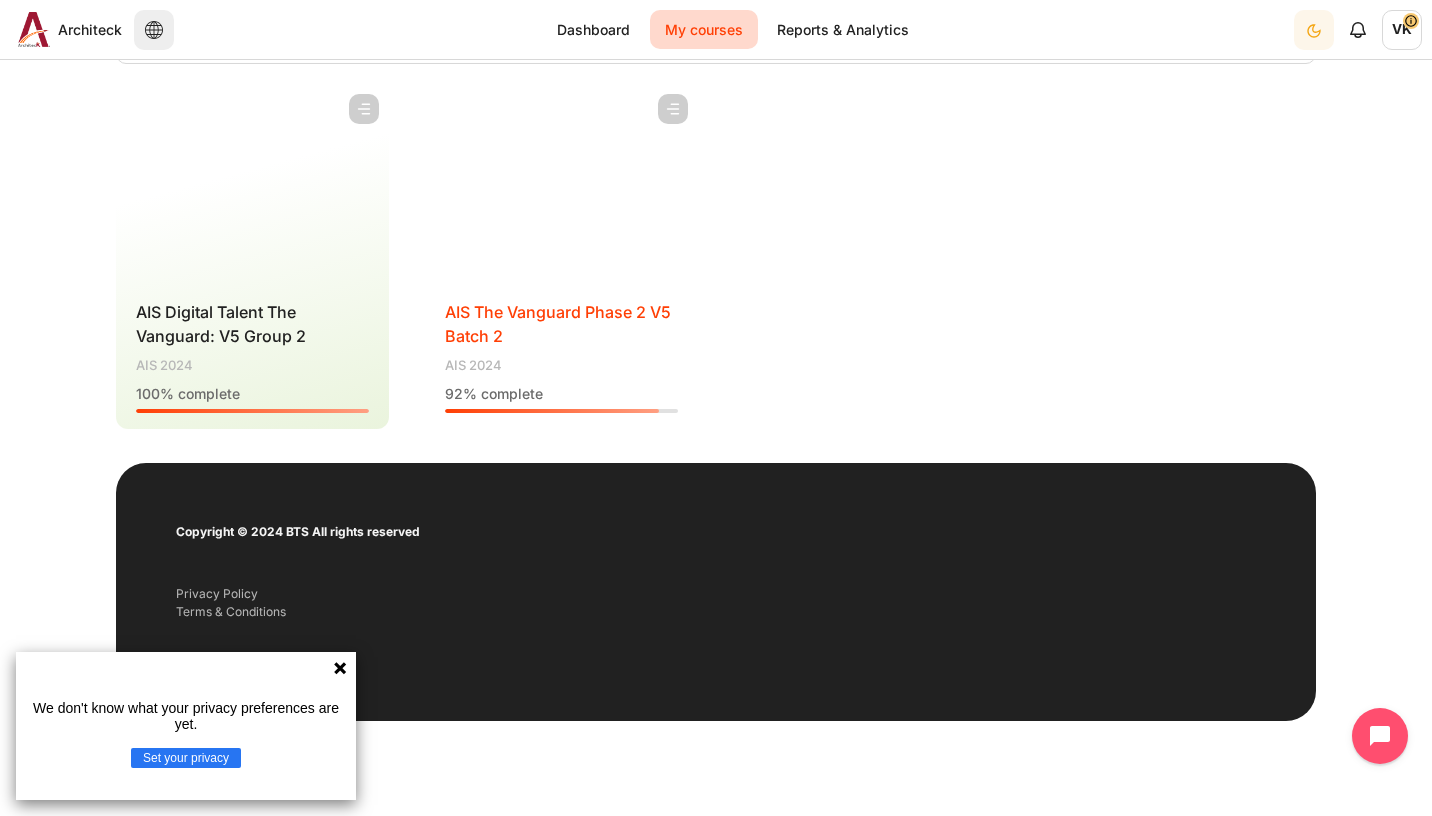 click on "AIS The Vanguard Phase 2 V5 Batch 2" at bounding box center [558, 324] 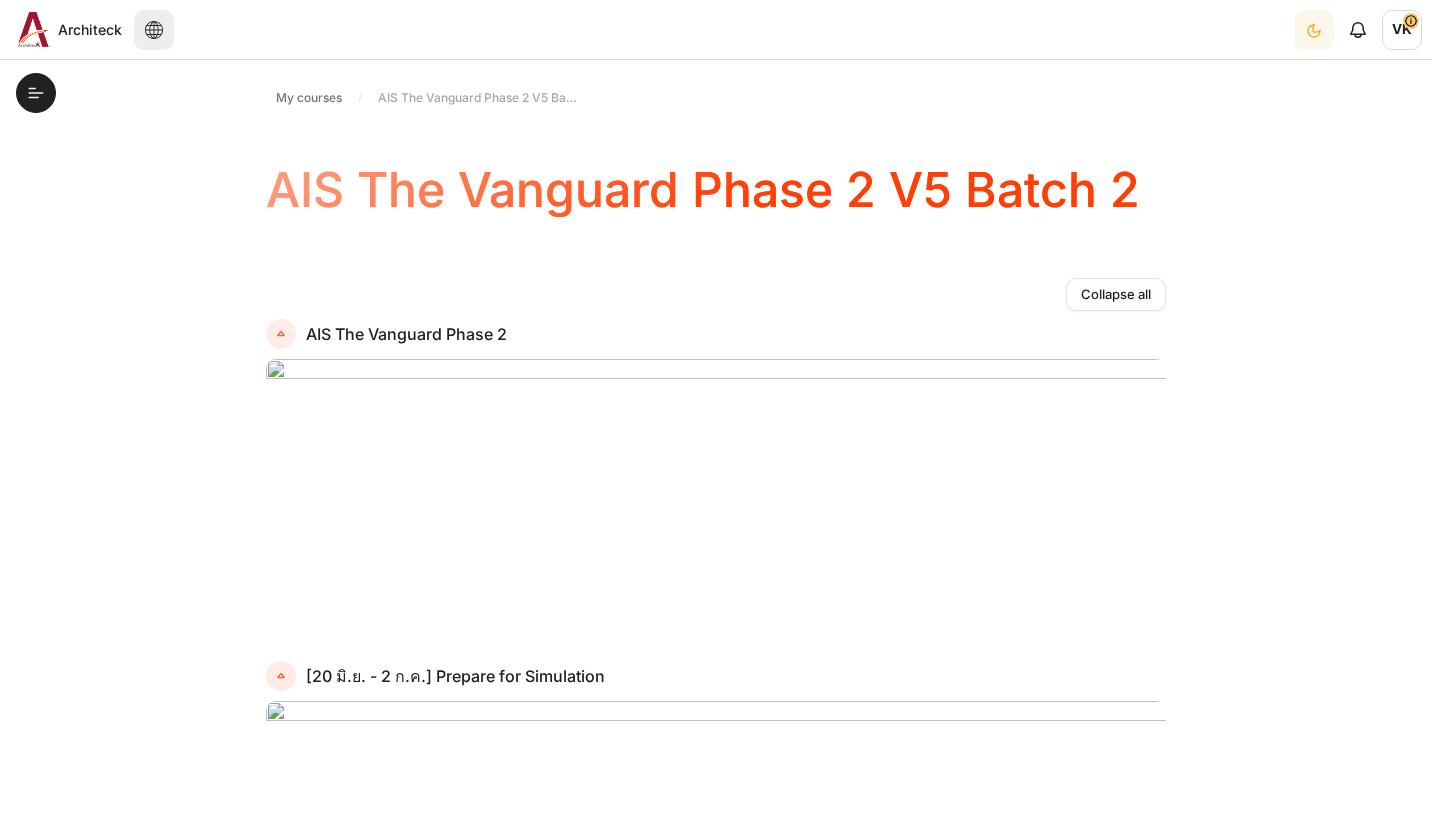 scroll, scrollTop: 0, scrollLeft: 0, axis: both 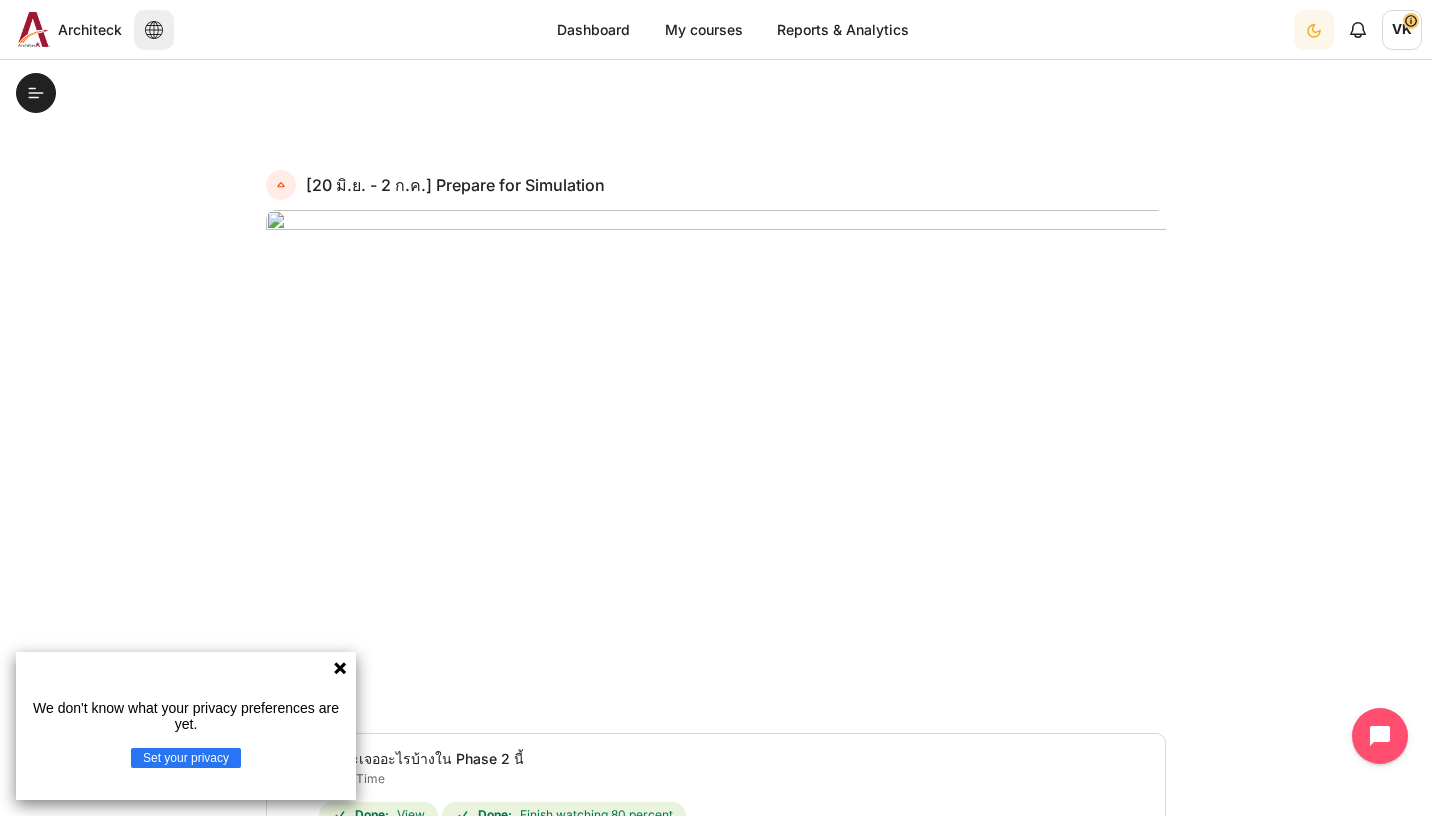 click at bounding box center (281, 185) 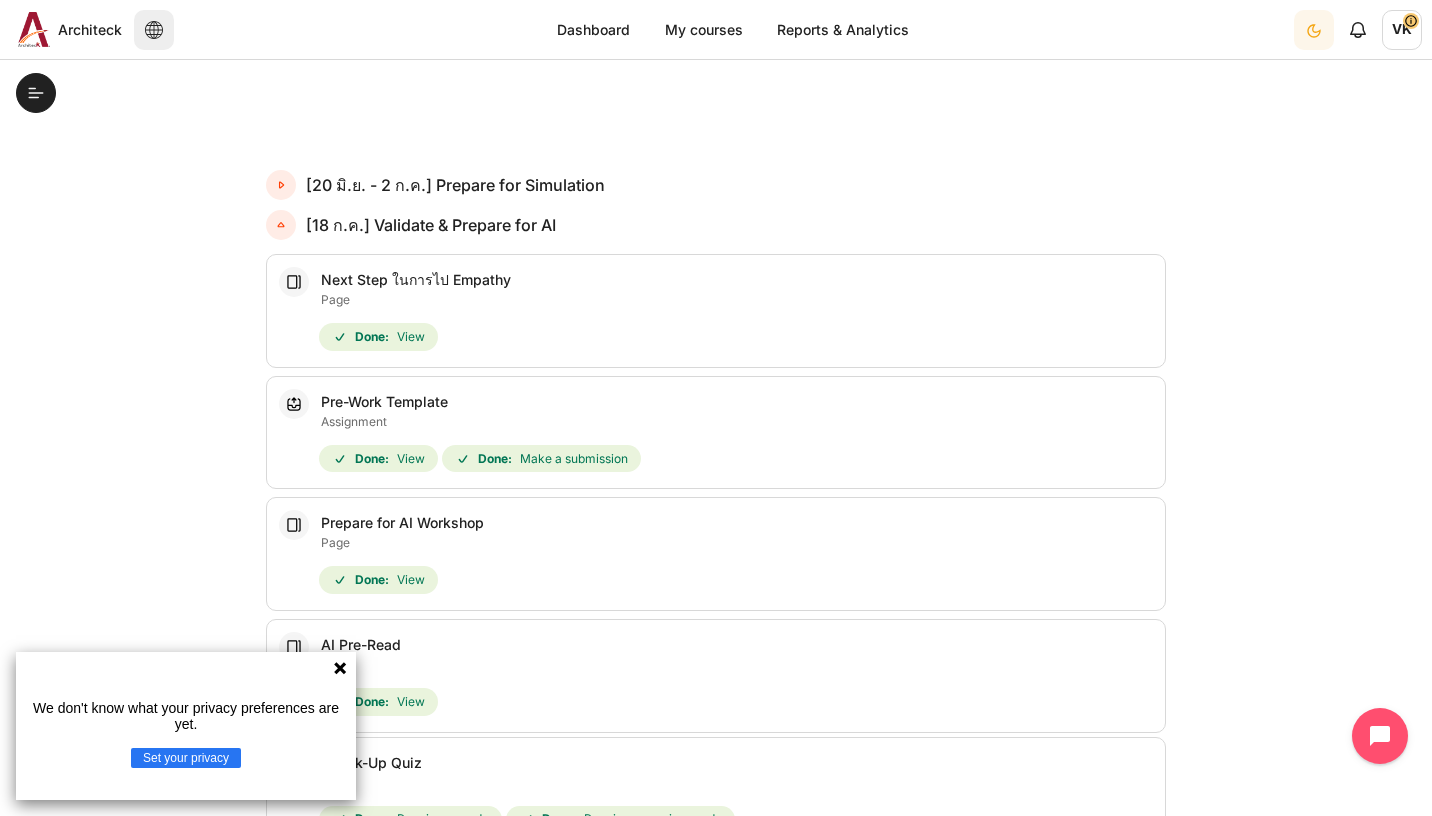 click at bounding box center (281, 185) 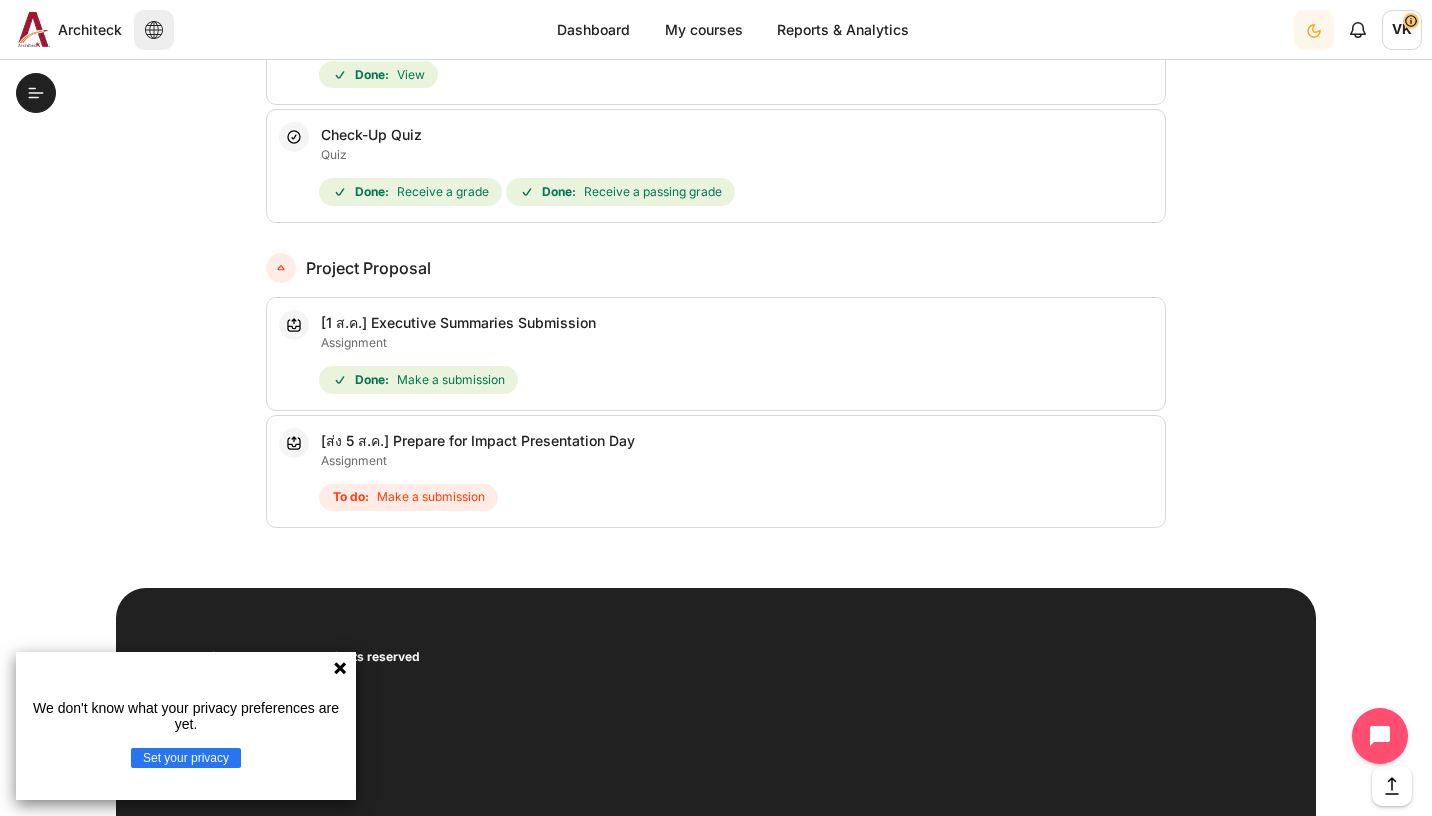 scroll, scrollTop: 2574, scrollLeft: 0, axis: vertical 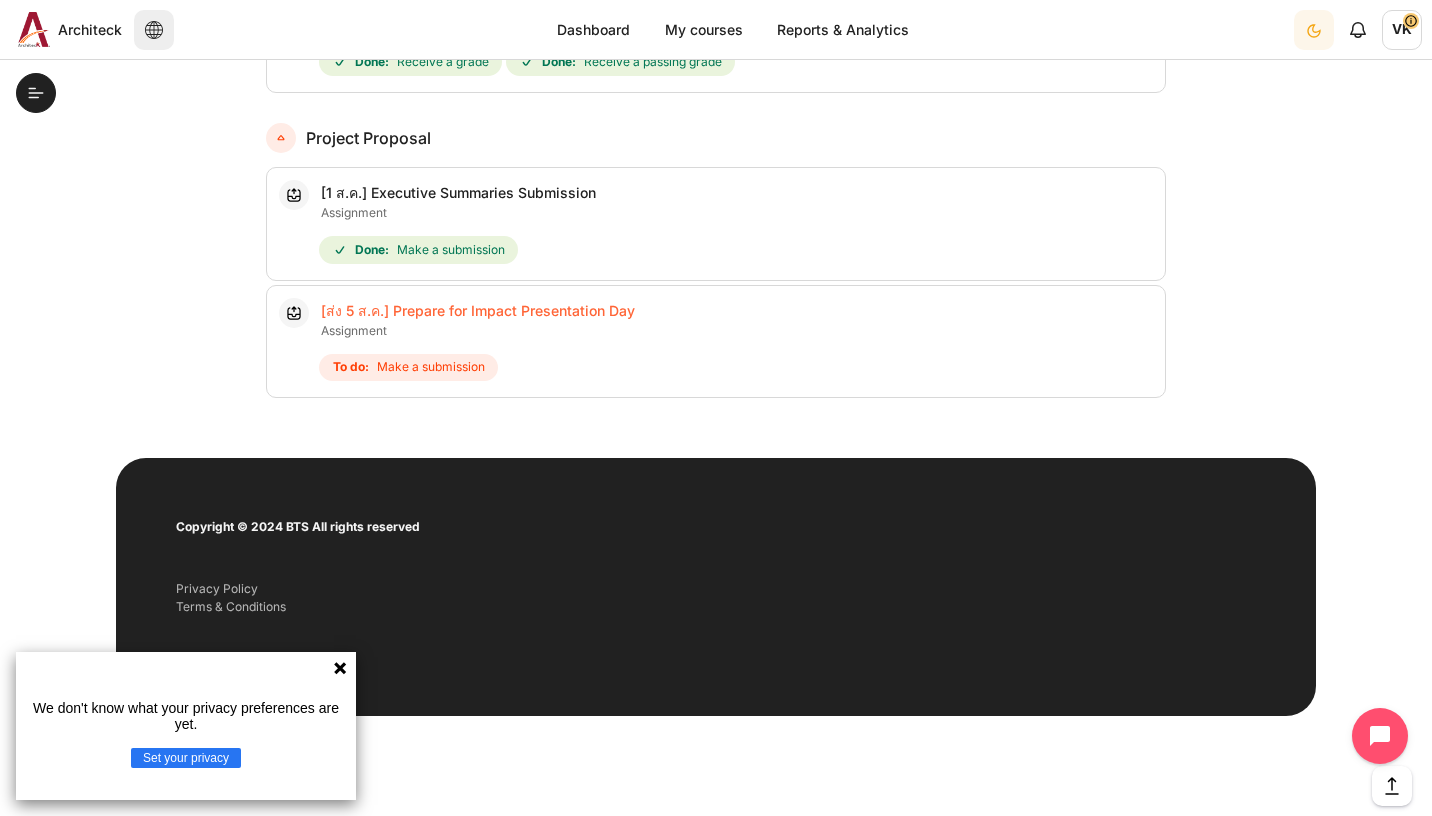 click on "[ส่ง 5 ส.ค.] Prepare for Impact Presentation Day   Assignment" at bounding box center [478, 310] 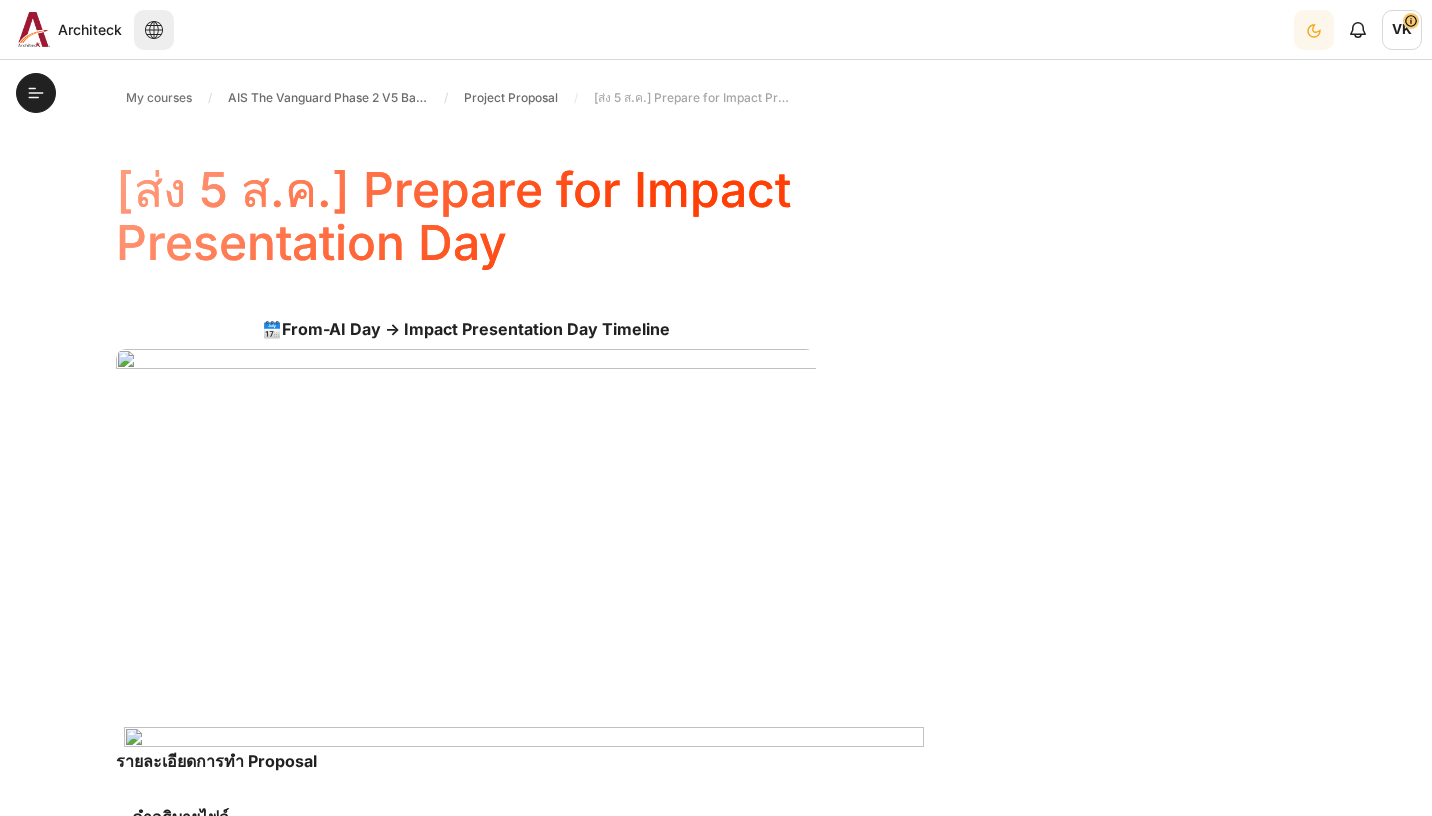 scroll, scrollTop: 0, scrollLeft: 0, axis: both 